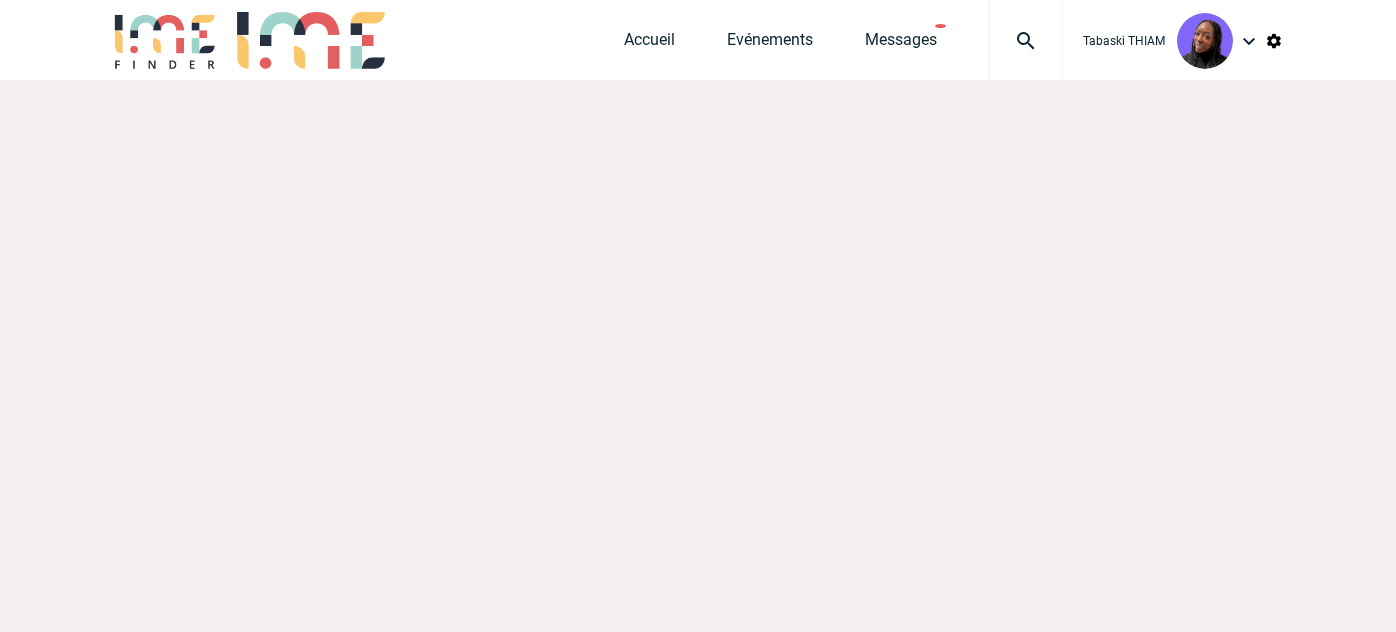 scroll, scrollTop: 0, scrollLeft: 0, axis: both 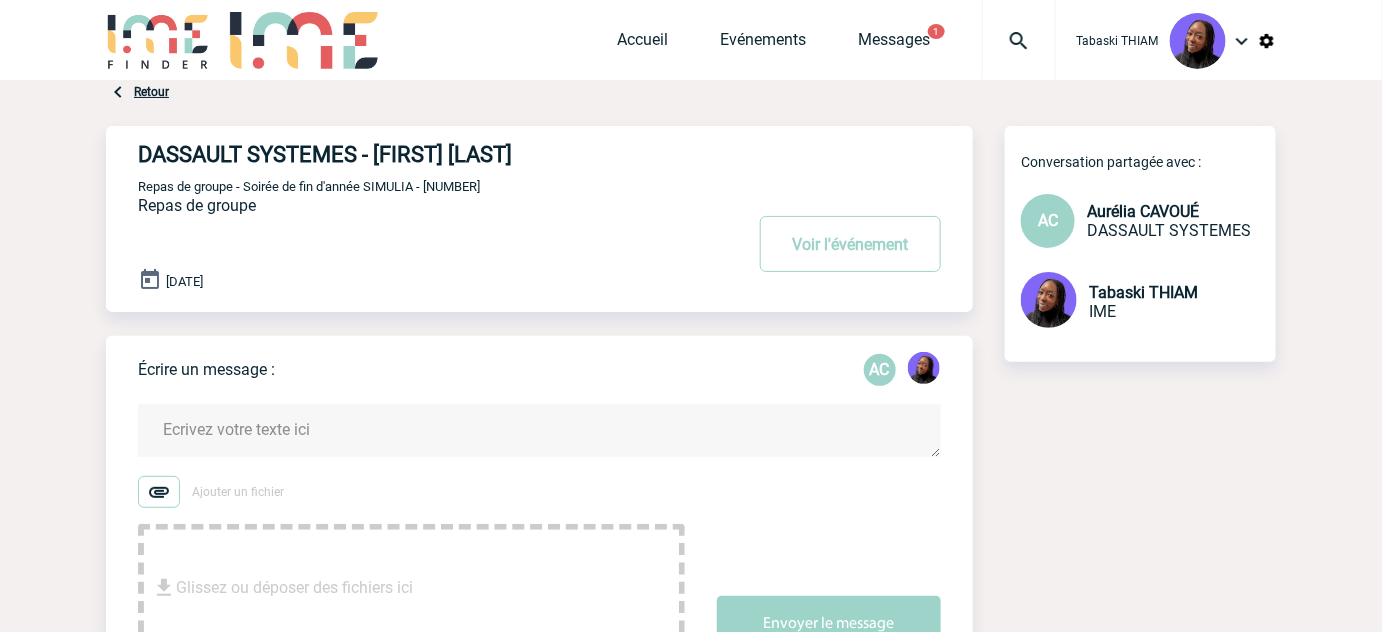 click at bounding box center (539, 430) 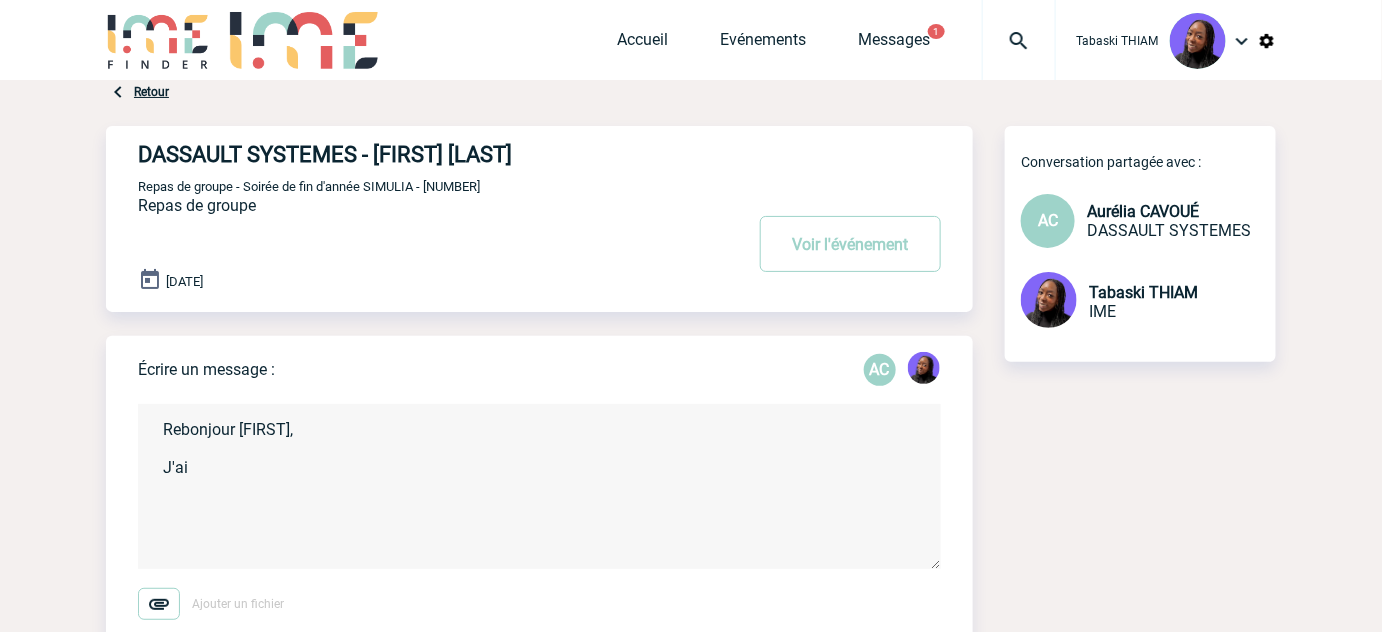 type on "Rebonjour [FIRST],
J'ai" 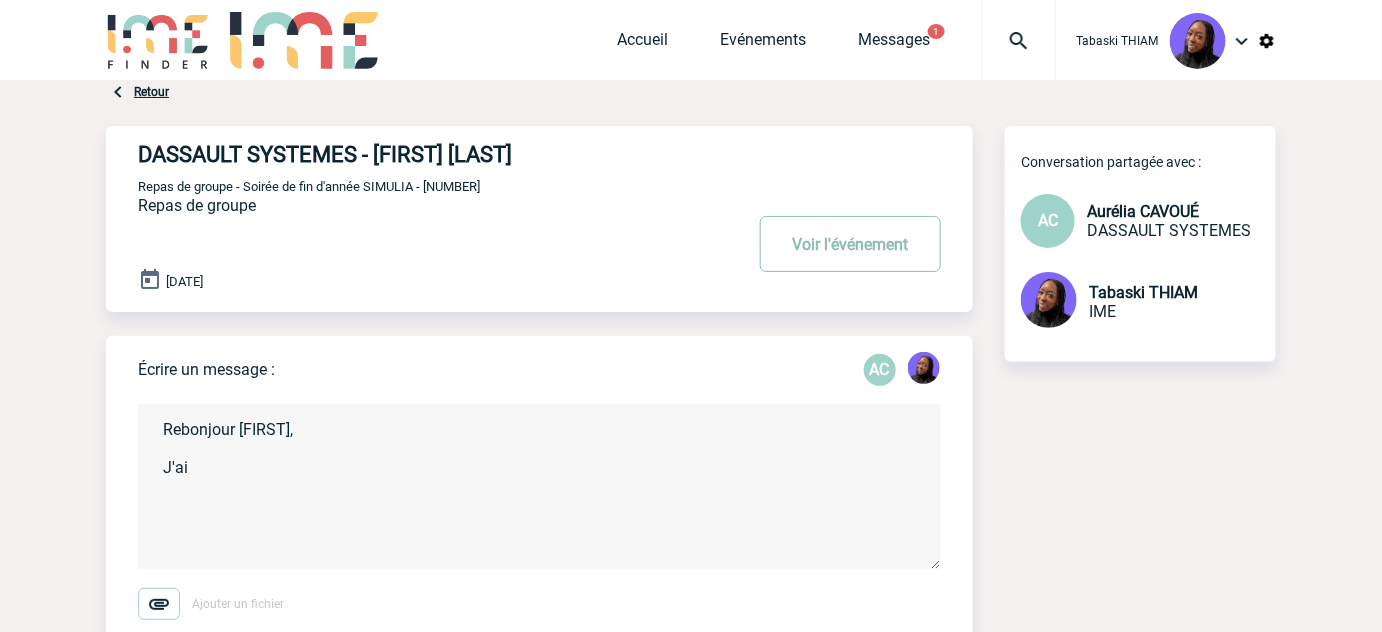 click on "Voir l'événement" at bounding box center [850, 244] 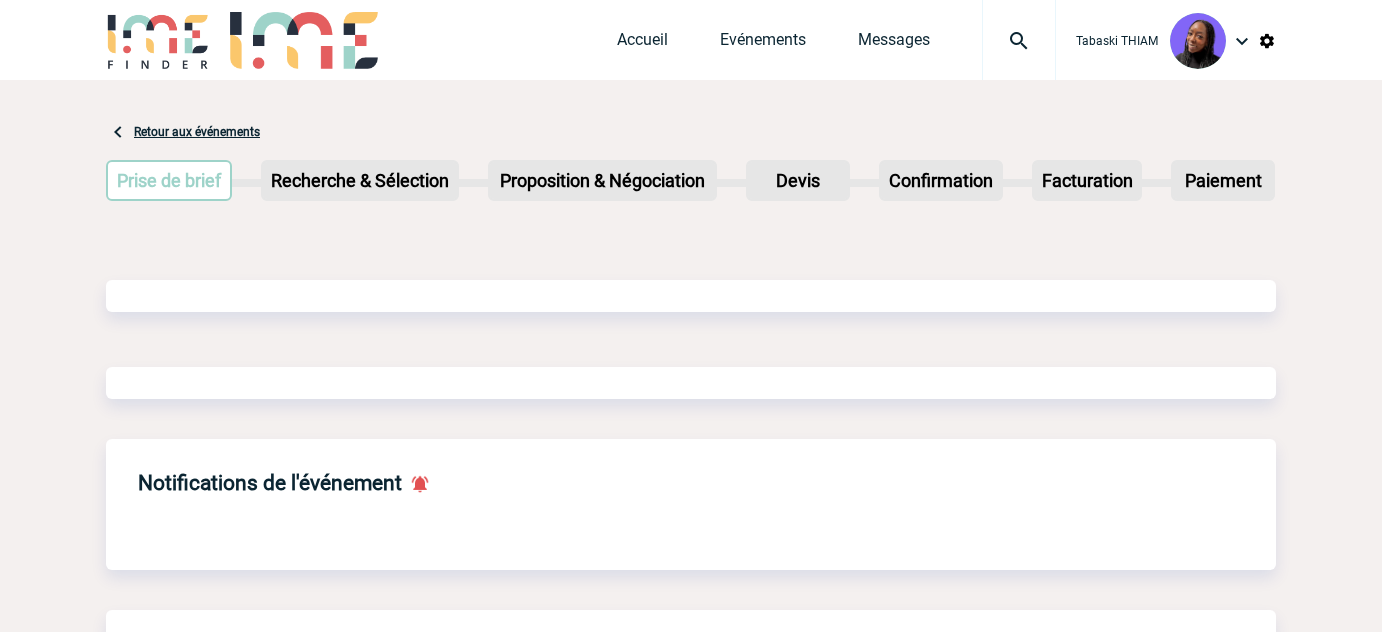 scroll, scrollTop: 0, scrollLeft: 0, axis: both 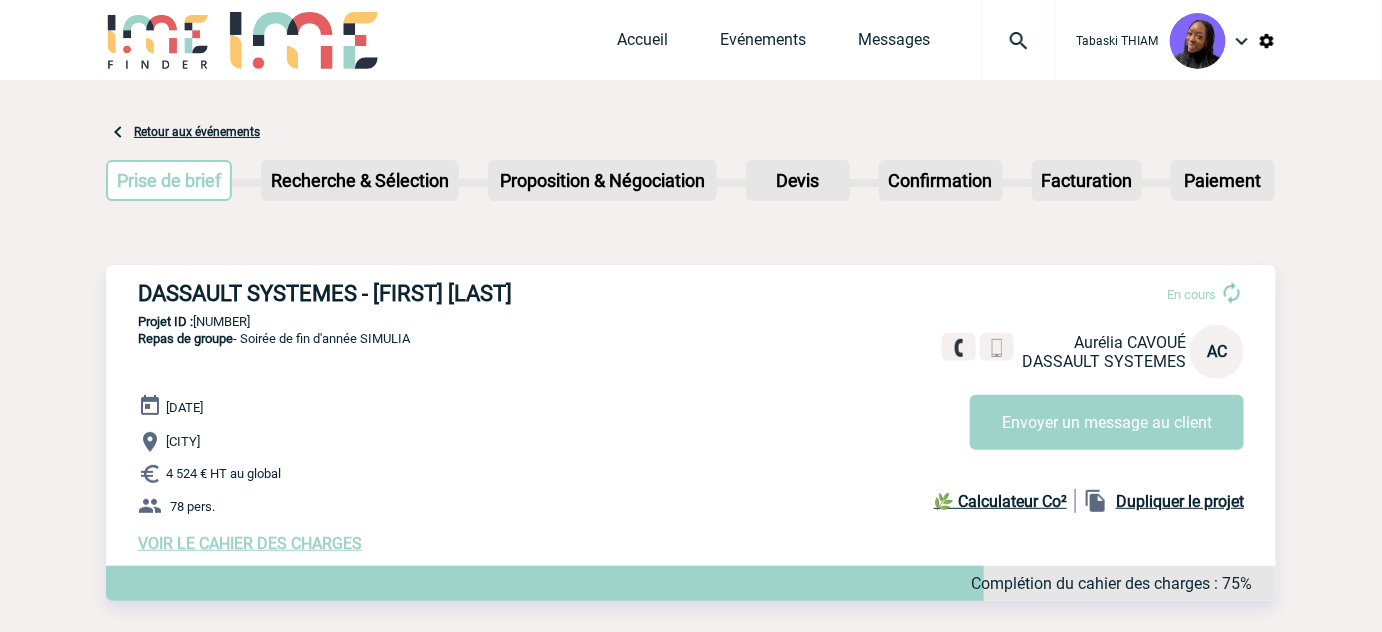 click on "VOIR LE CAHIER DES CHARGES" at bounding box center [250, 543] 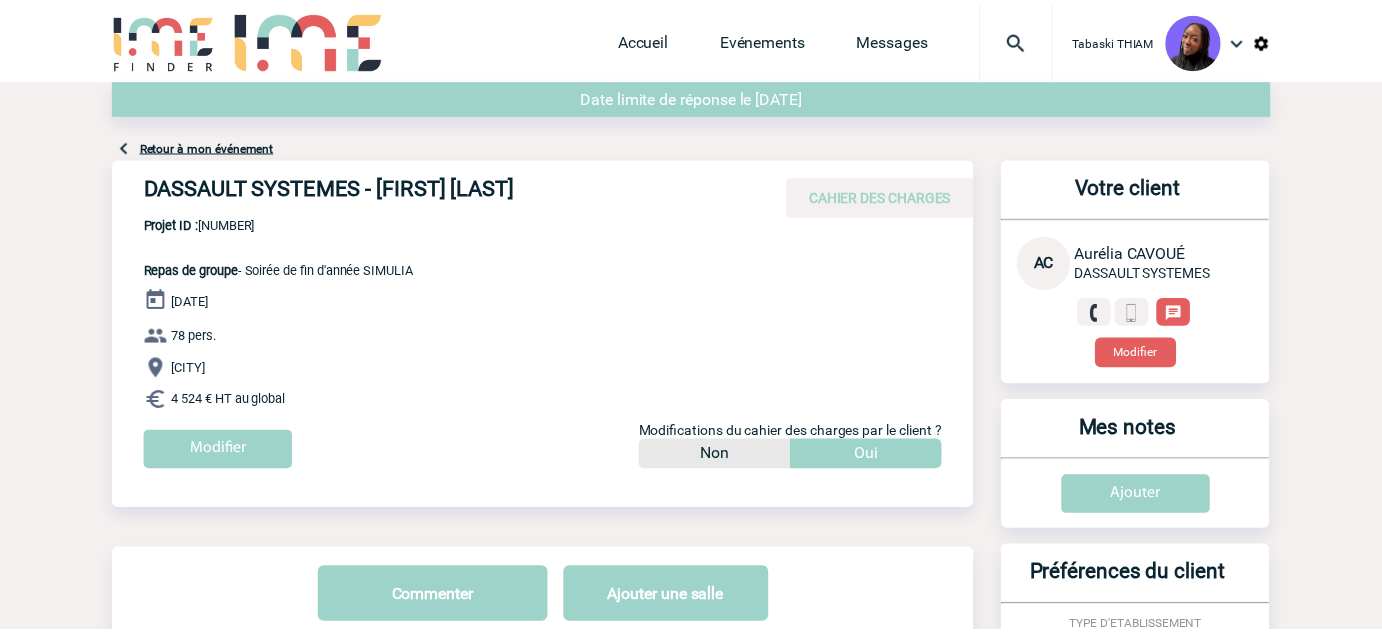 scroll, scrollTop: 0, scrollLeft: 0, axis: both 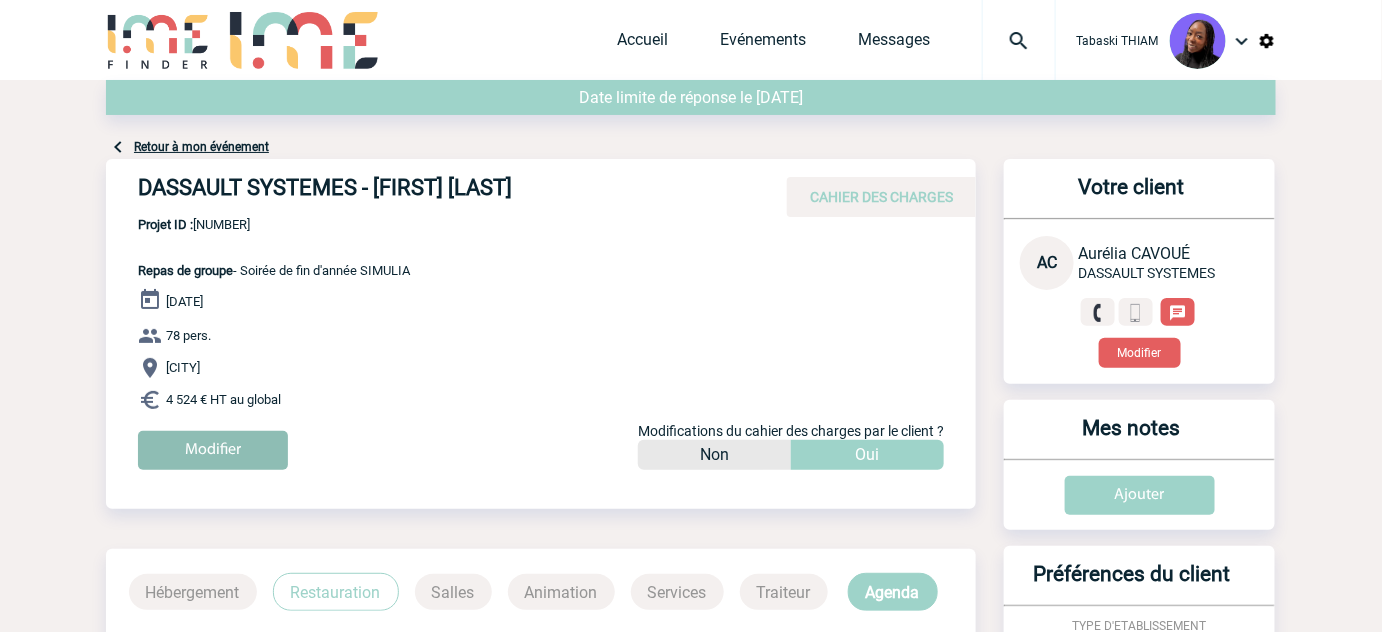 click on "Modifier" at bounding box center [213, 450] 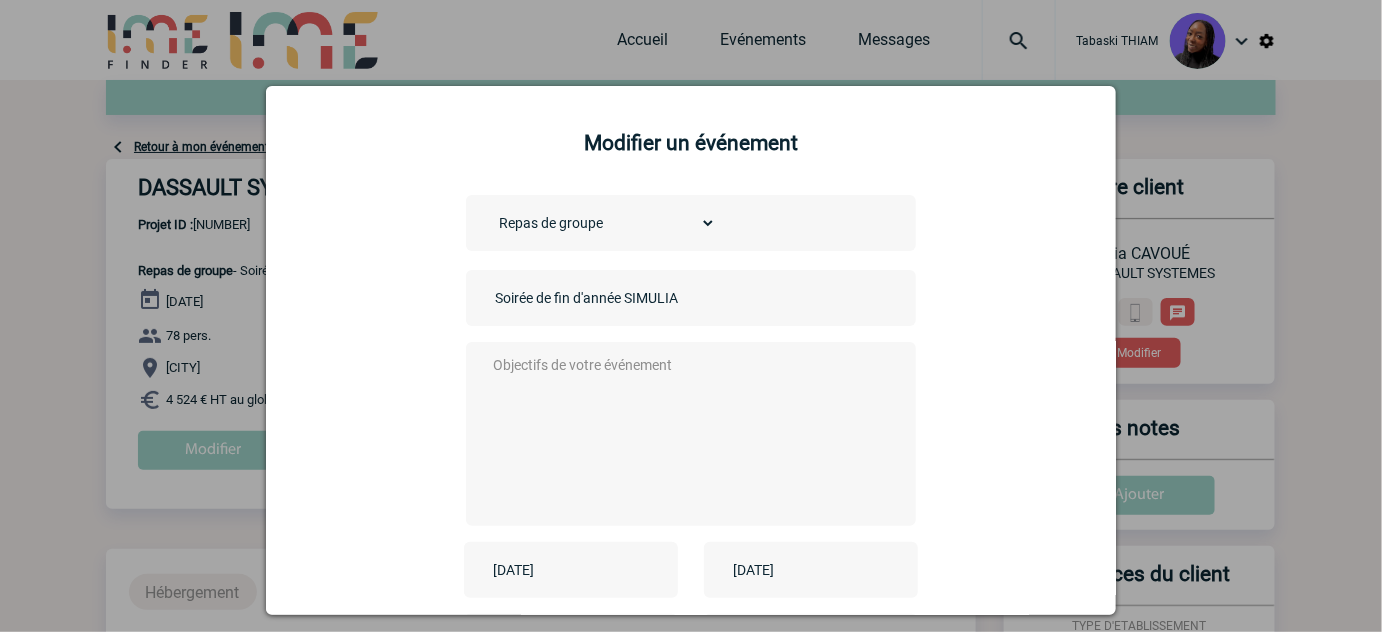 click at bounding box center (686, 432) 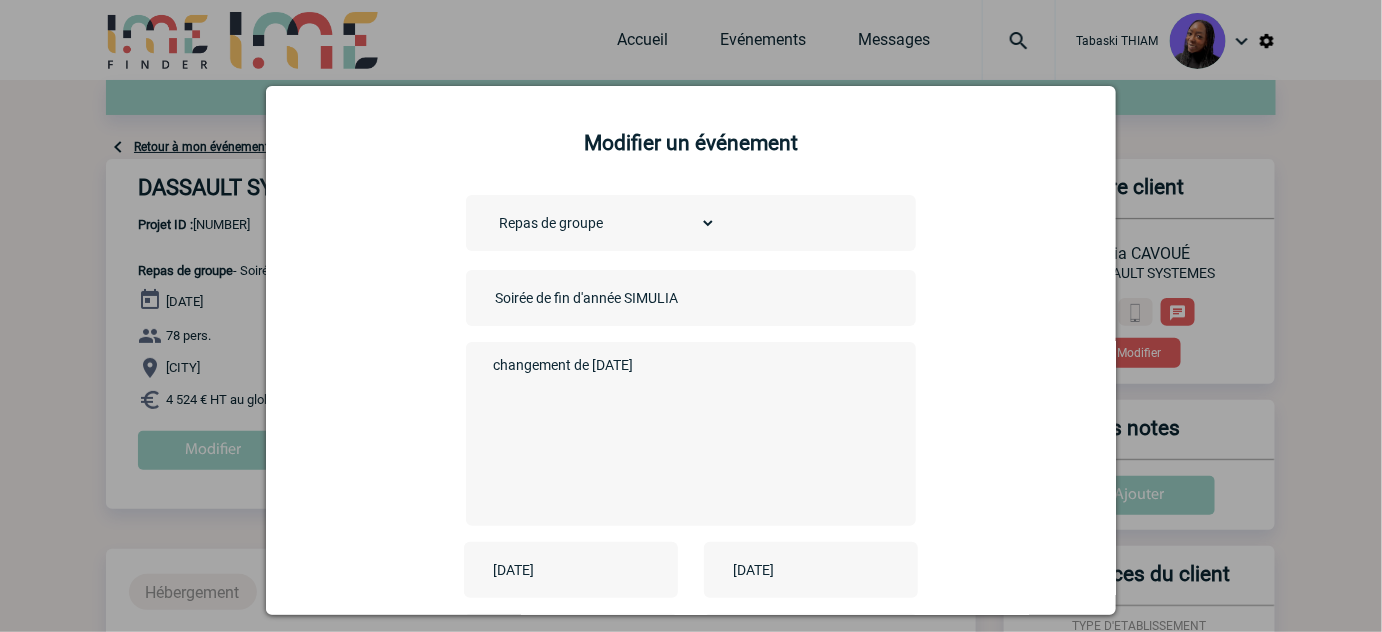 type on "changement de date" 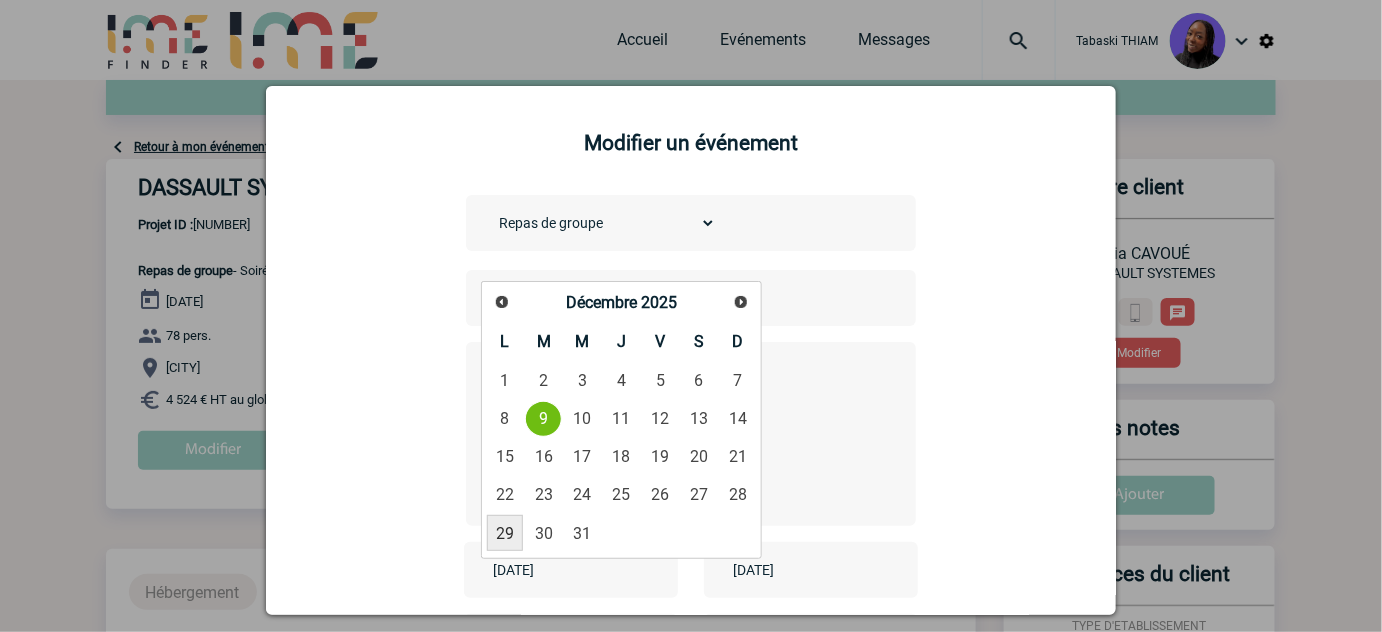 scroll, scrollTop: 181, scrollLeft: 0, axis: vertical 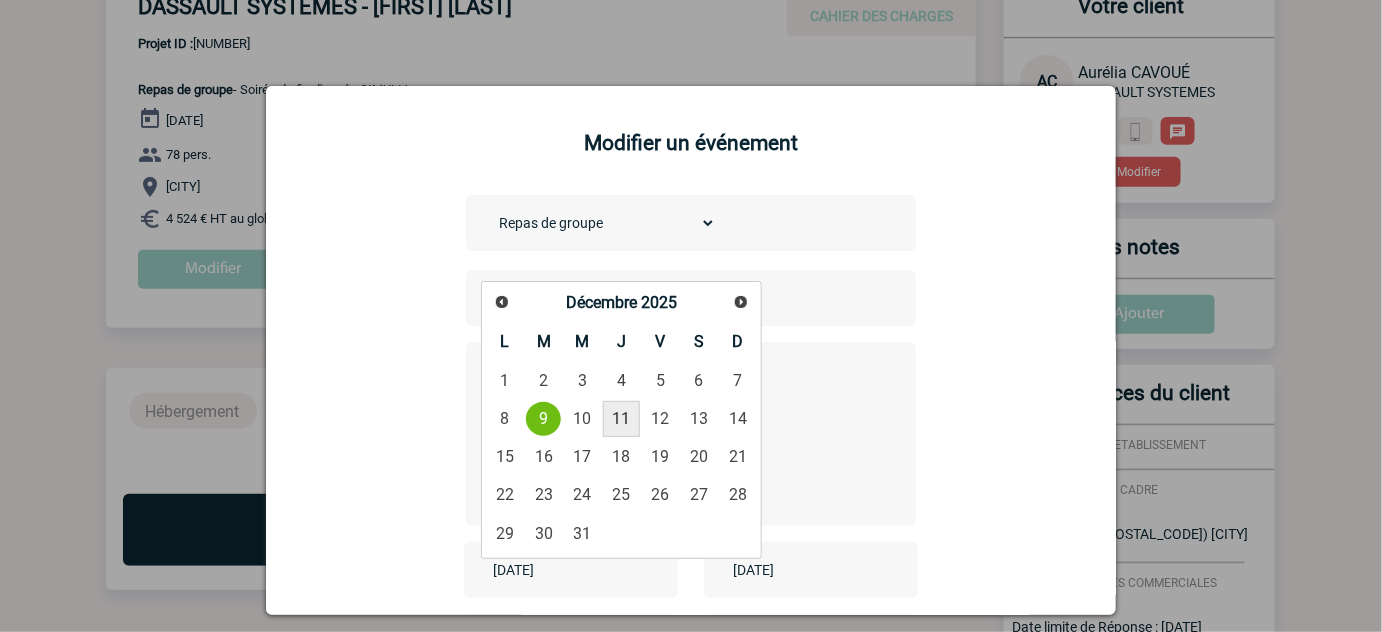 click on "11" at bounding box center (621, 419) 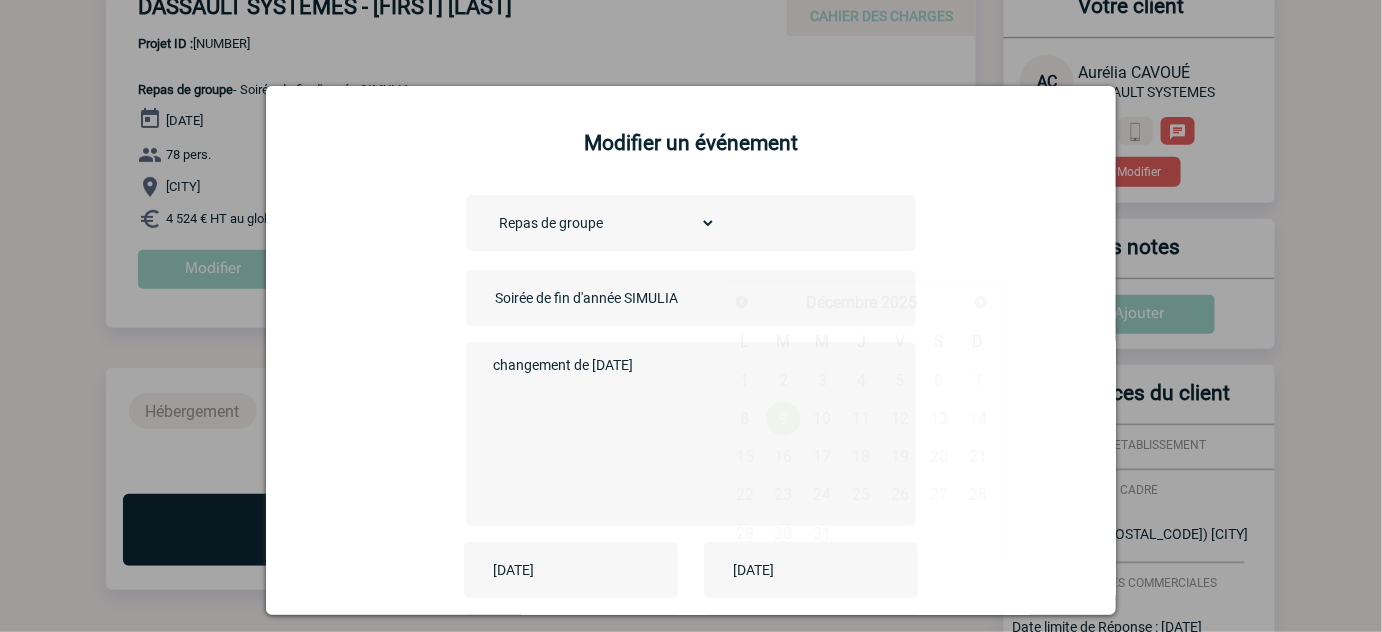 click on "2025-12-09" at bounding box center [797, 570] 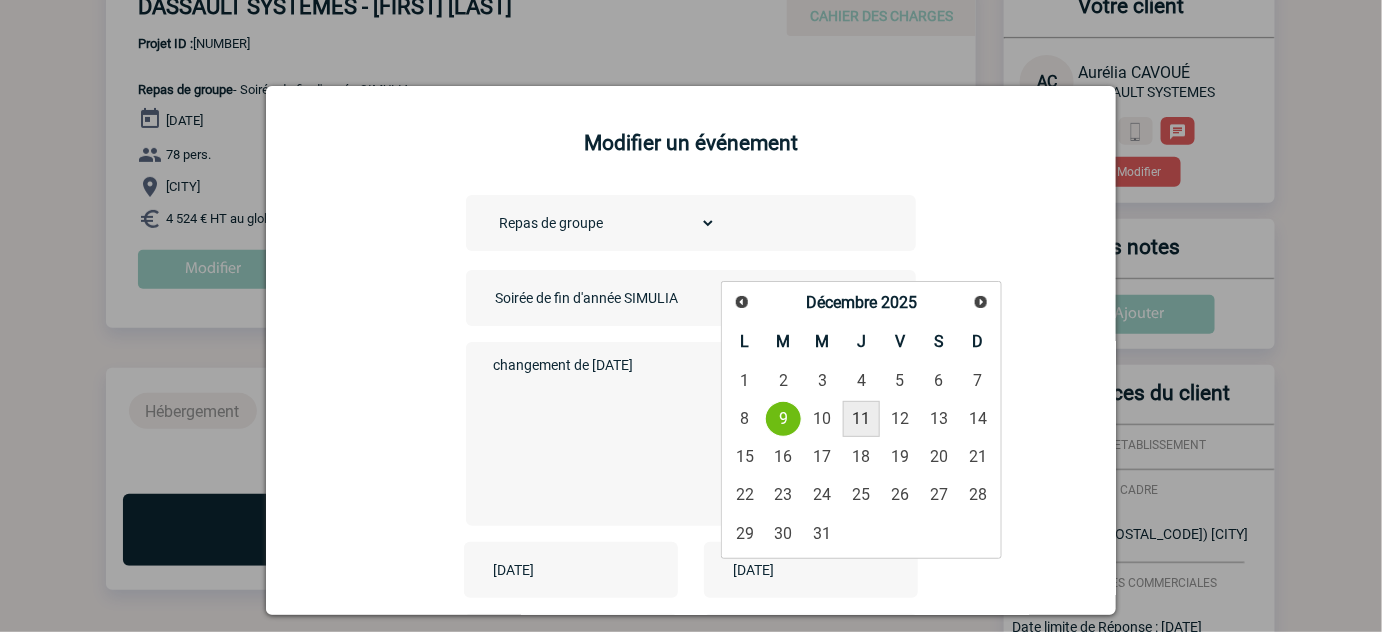click on "11" at bounding box center (861, 419) 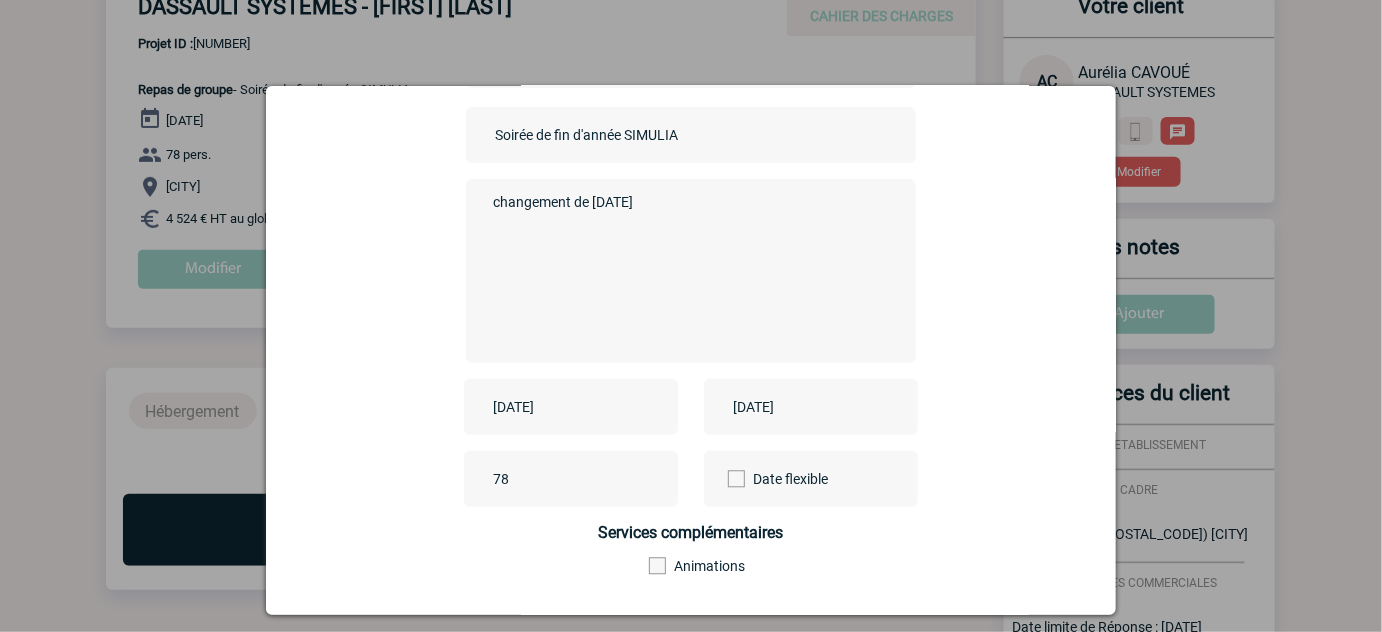 scroll, scrollTop: 296, scrollLeft: 0, axis: vertical 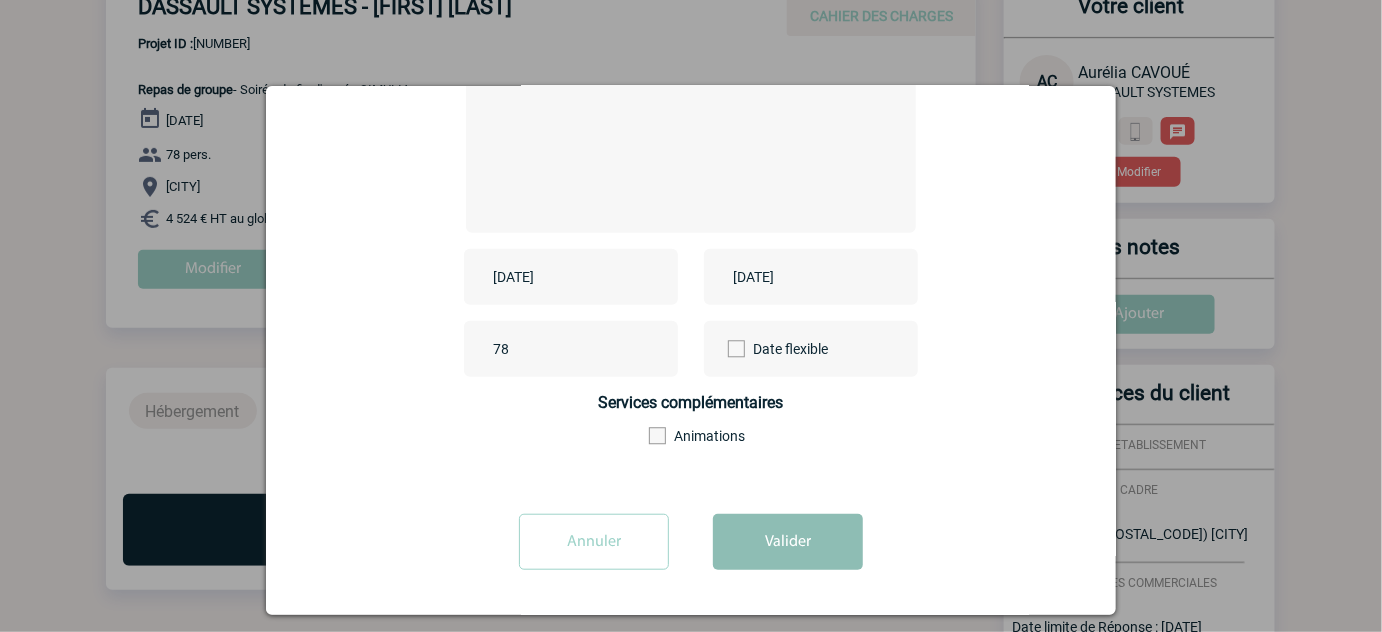 click on "Valider" at bounding box center [788, 542] 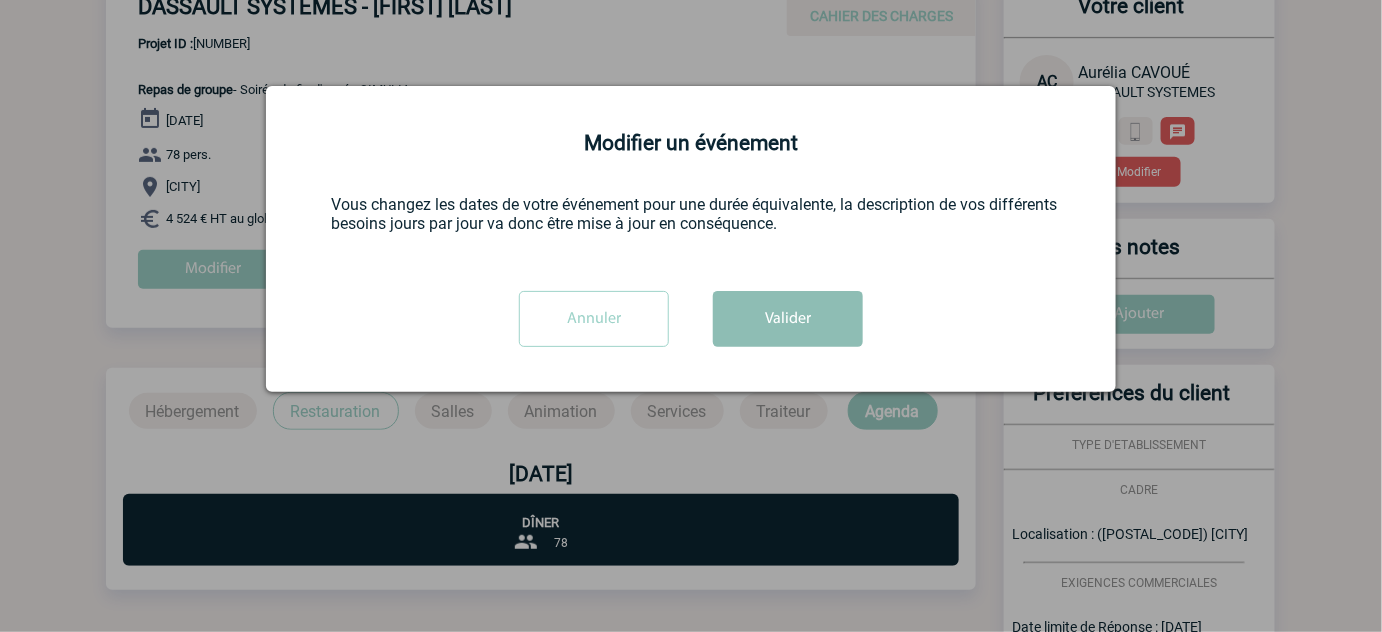 click on "Valider" at bounding box center [788, 319] 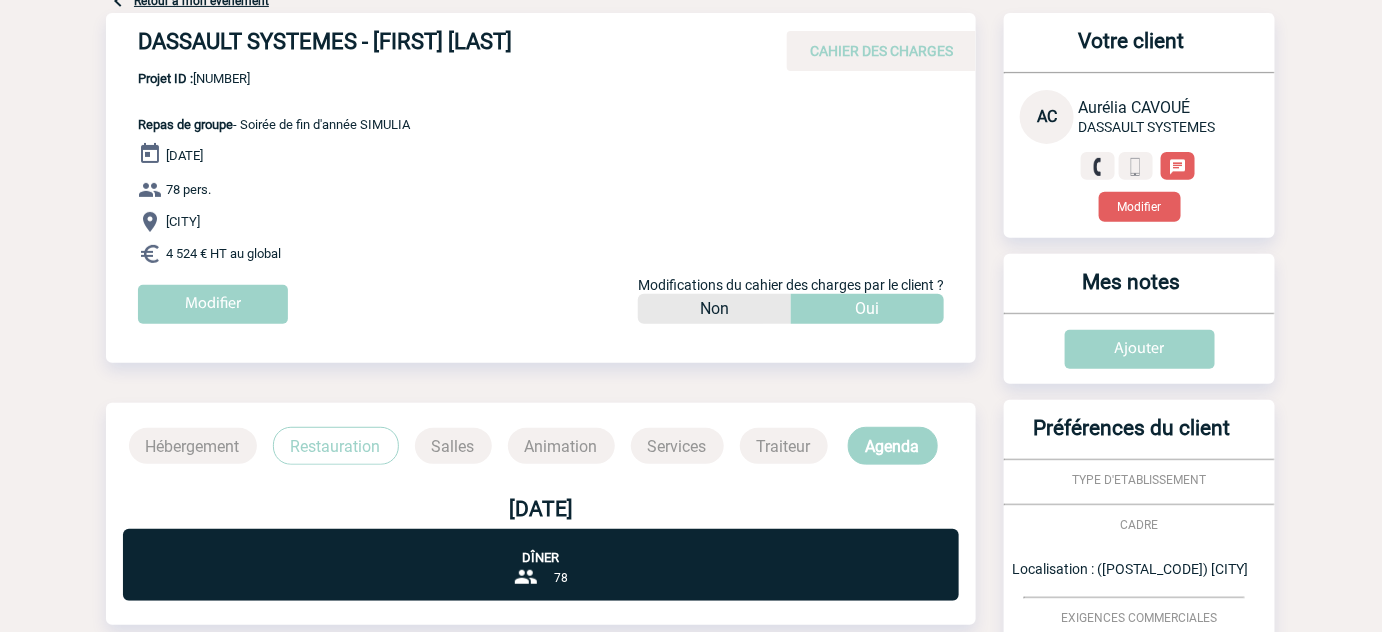 scroll, scrollTop: 0, scrollLeft: 0, axis: both 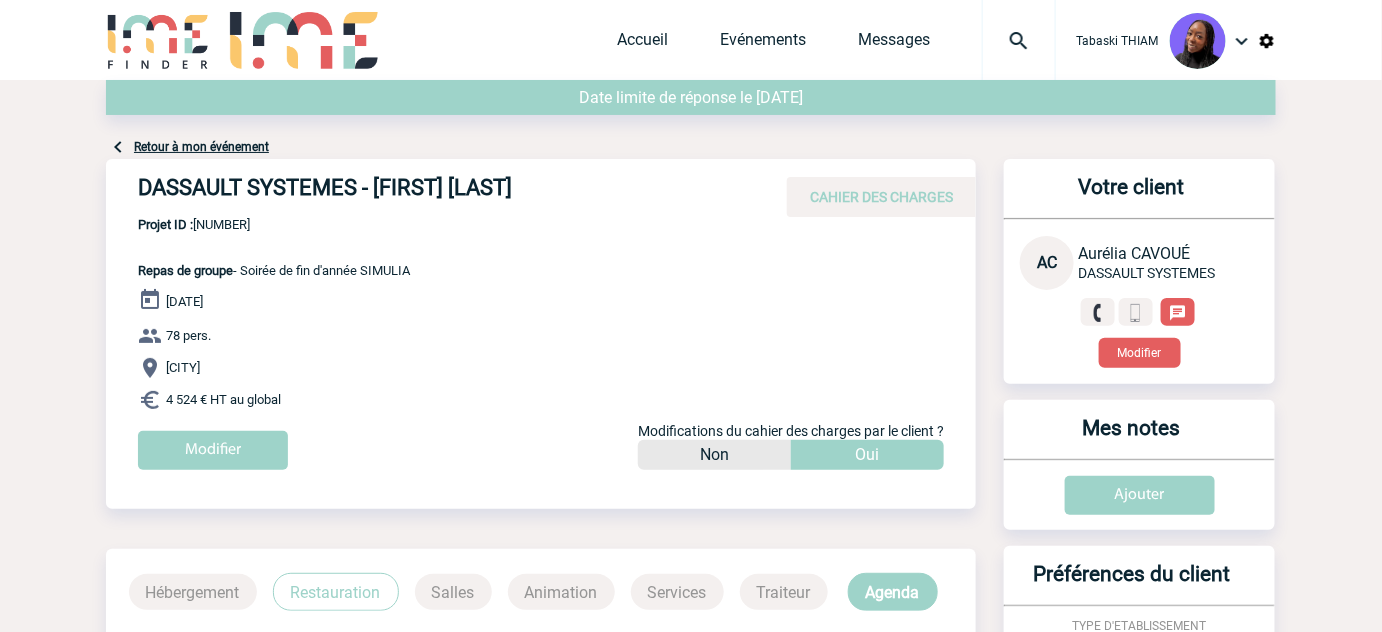 click on "Retour à mon événement" at bounding box center (201, 147) 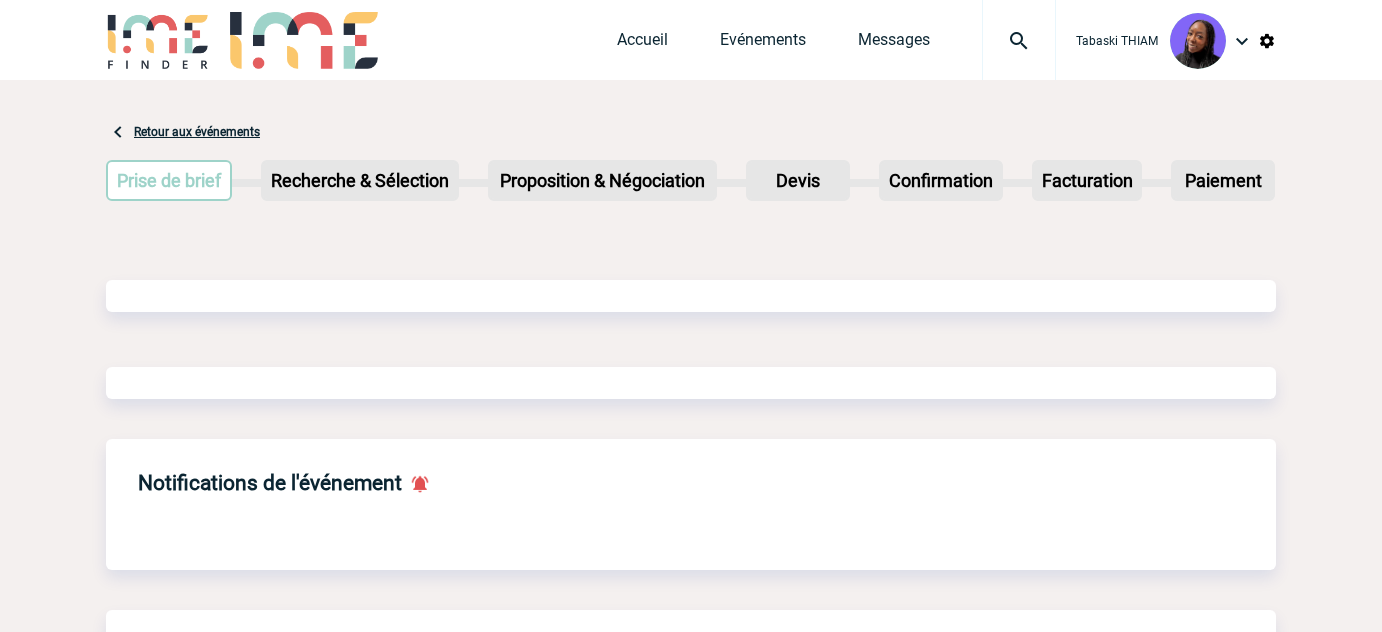 scroll, scrollTop: 0, scrollLeft: 0, axis: both 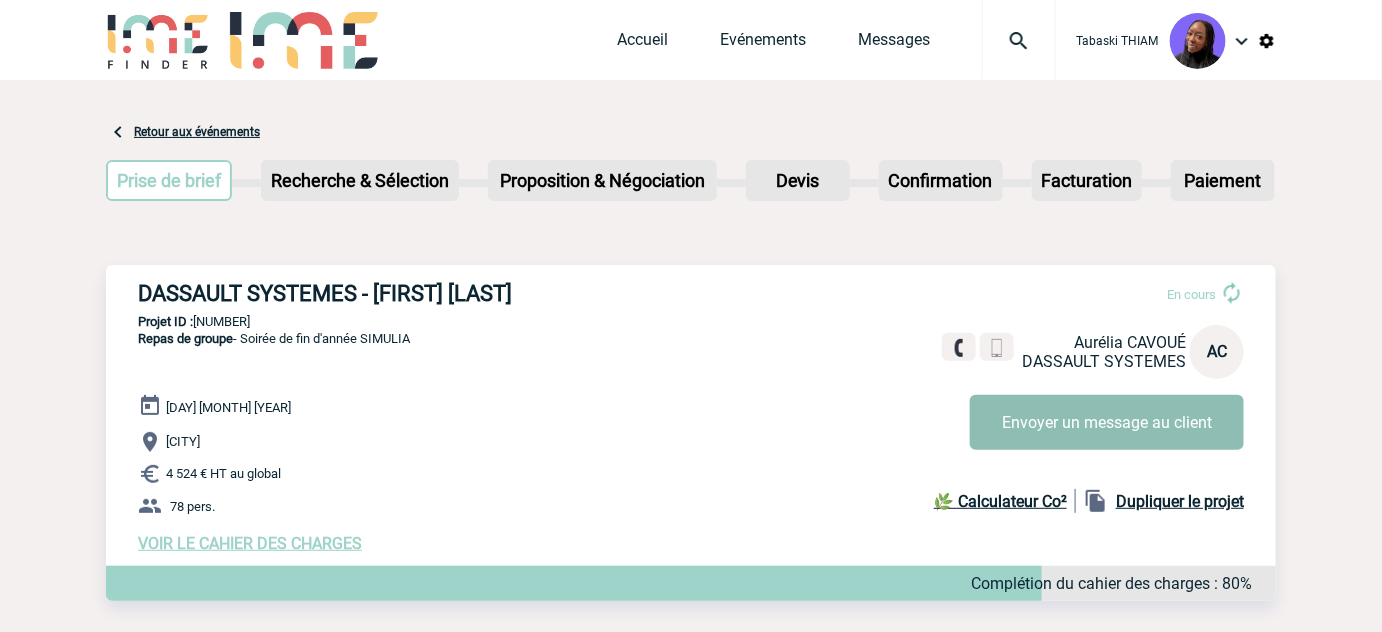 click on "Envoyer un message au client" at bounding box center [1107, 422] 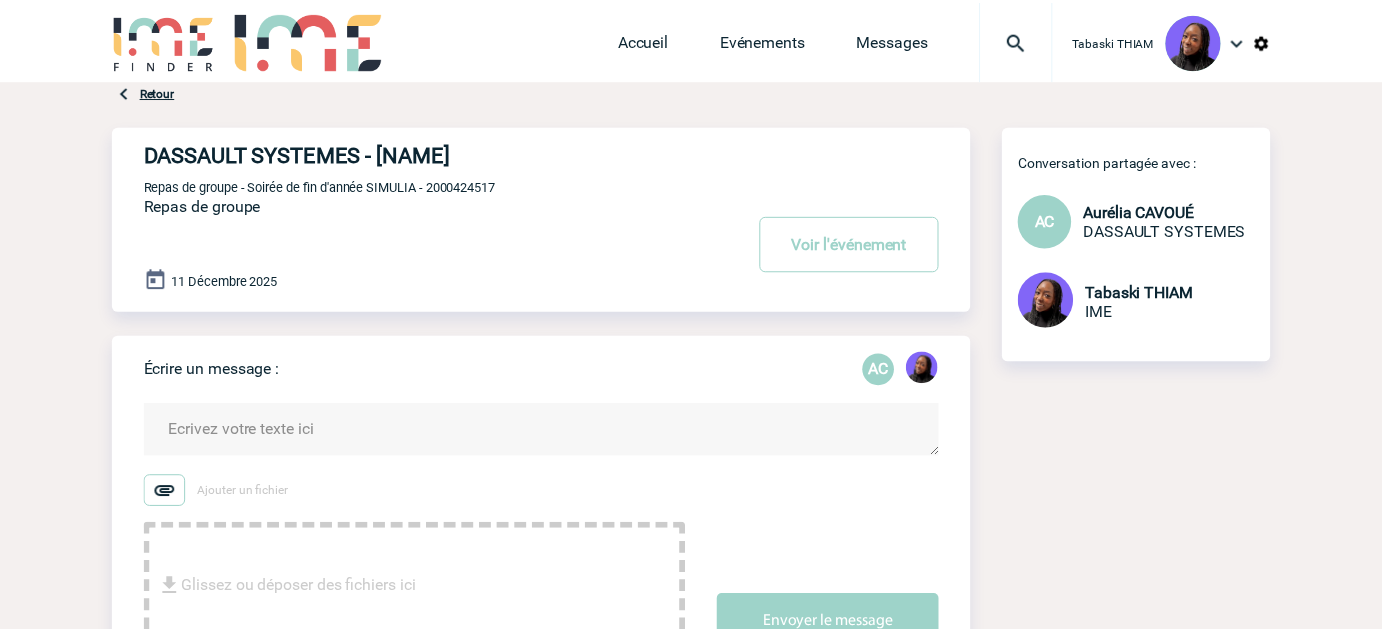 scroll, scrollTop: 0, scrollLeft: 0, axis: both 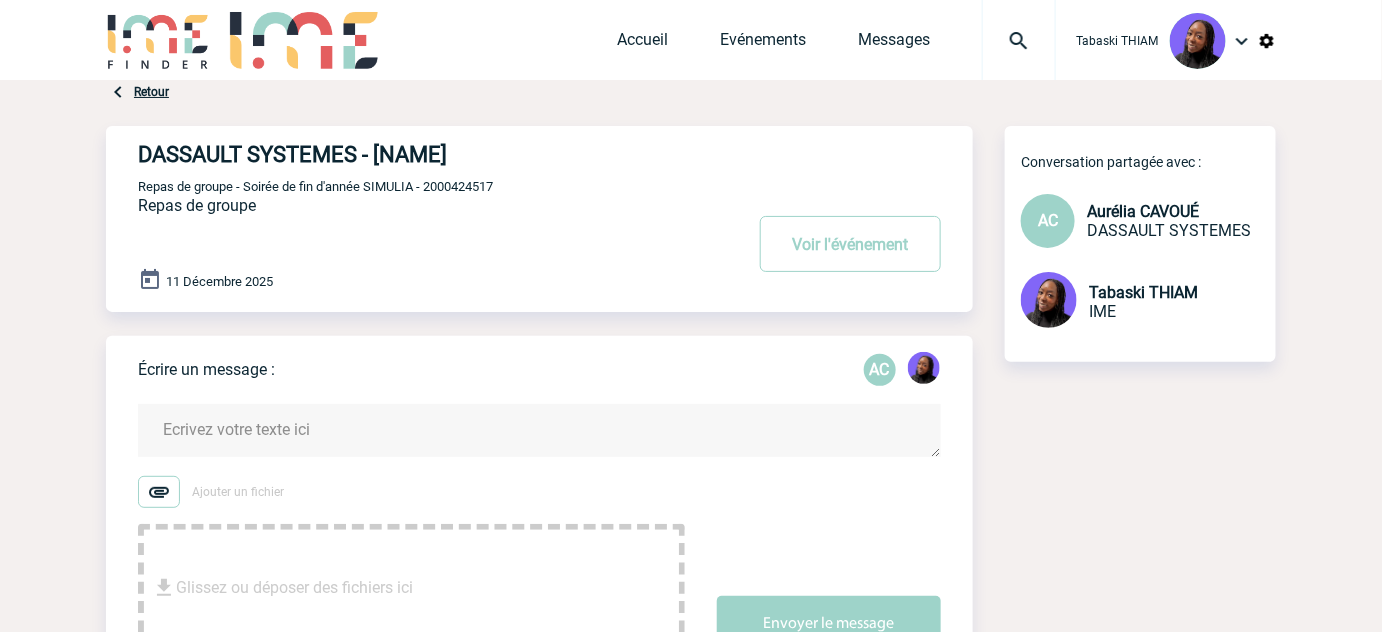 click at bounding box center (539, 430) 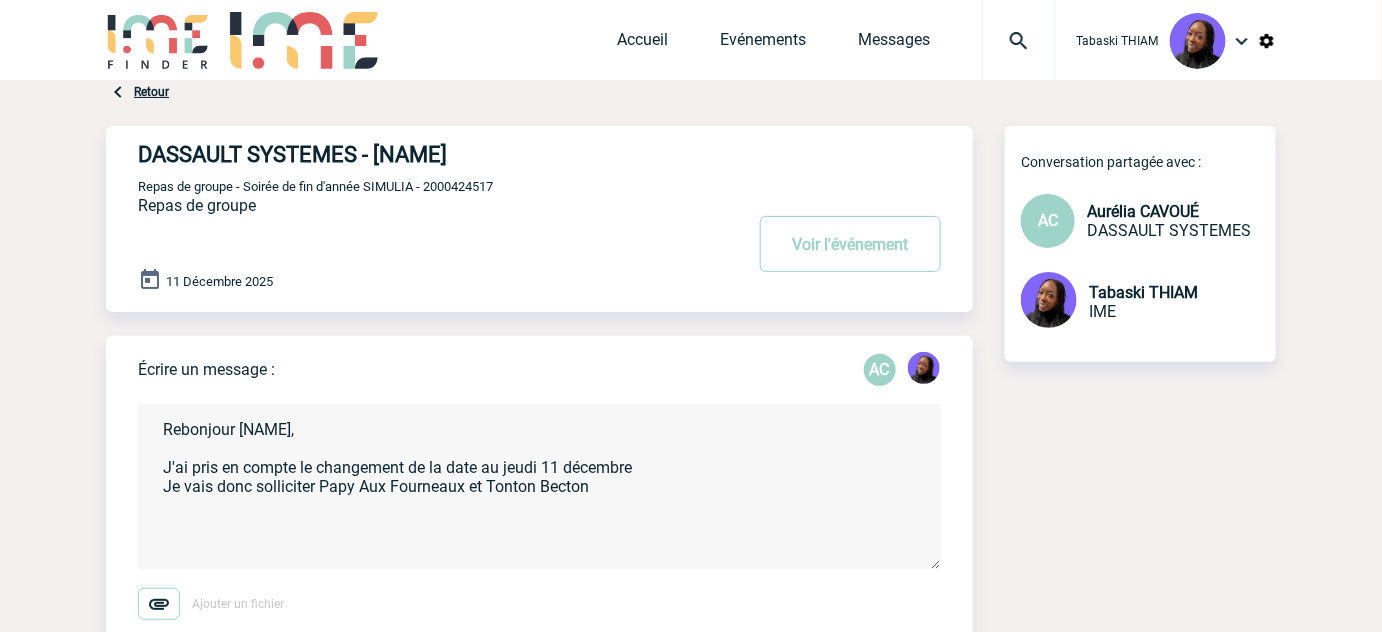 click on "Rebonjour [NAME],
J'ai pris en compte le changement de la date au jeudi 11 décembre
Je vais donc solliciter Papy Aux Fourneaux et Tonton Becton" at bounding box center [539, 486] 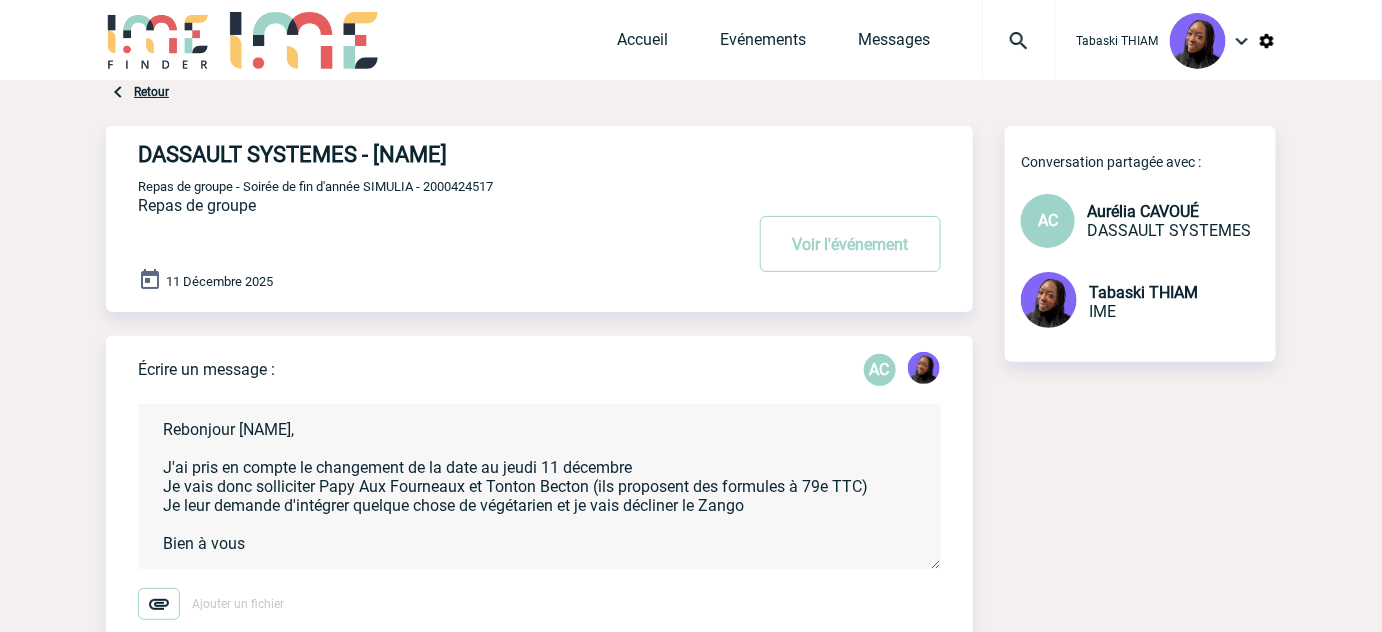 scroll, scrollTop: 8, scrollLeft: 0, axis: vertical 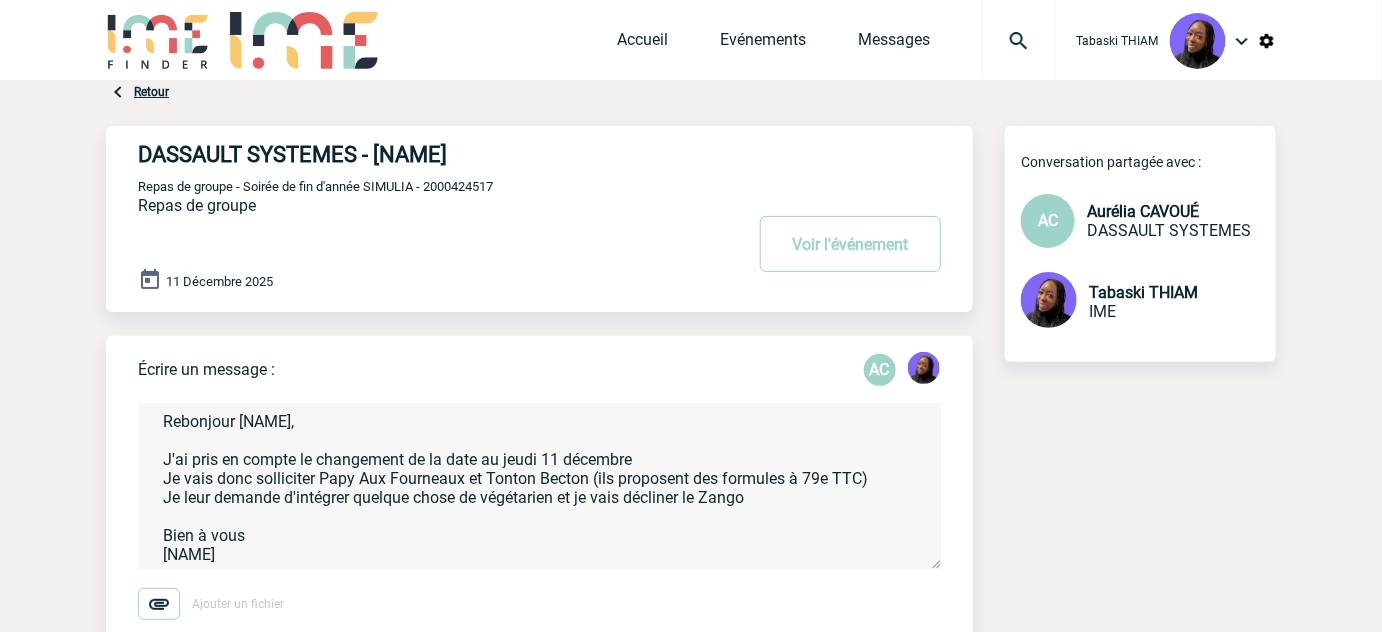 click on "Rebonjour [NAME],
J'ai pris en compte le changement de la date au jeudi 11 décembre
Je vais donc solliciter Papy Aux Fourneaux et Tonton Becton (ils proposent des formules à 79e TTC)
Je leur demande d'intégrer quelque chose de végétarien et je vais décliner le Zango
Bien à vous
[NAME]" at bounding box center [539, 486] 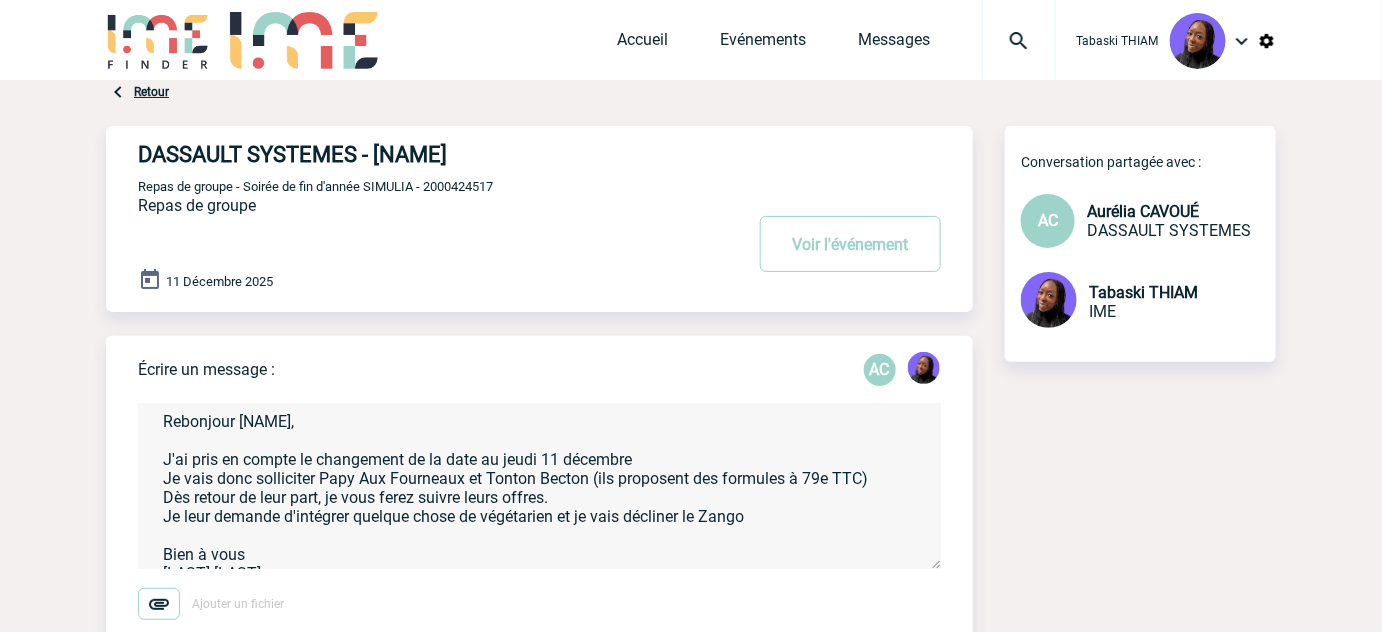 click on "Rebonjour [NAME],
J'ai pris en compte le changement de la date au jeudi 11 décembre
Je vais donc solliciter Papy Aux Fourneaux et Tonton Becton (ils proposent des formules à 79e TTC)
Dès retour de leur part, je vous ferez suivre leurs offres.
Je leur demande d'intégrer quelque chose de végétarien et je vais décliner le Zango
Bien à vous
[LAST] [LAST]" at bounding box center (539, 486) 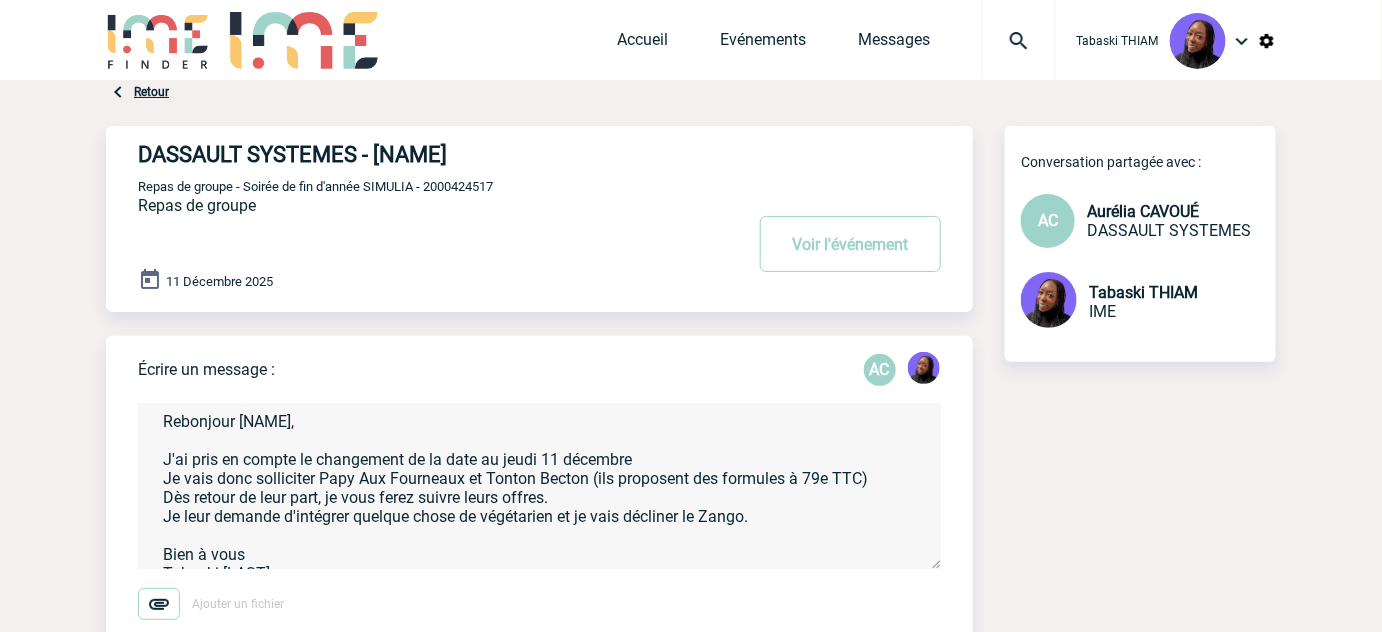 click on "Rebonjour [NAME],
J'ai pris en compte le changement de la date au jeudi 11 décembre
Je vais donc solliciter Papy Aux Fourneaux et Tonton Becton (ils proposent des formules à 79e TTC)
Dès retour de leur part, je vous ferez suivre leurs offres.
Je leur demande d'intégrer quelque chose de végétarien et je vais décliner le Zango.
Bien à vous
Tabaski [LAST]" at bounding box center (539, 486) 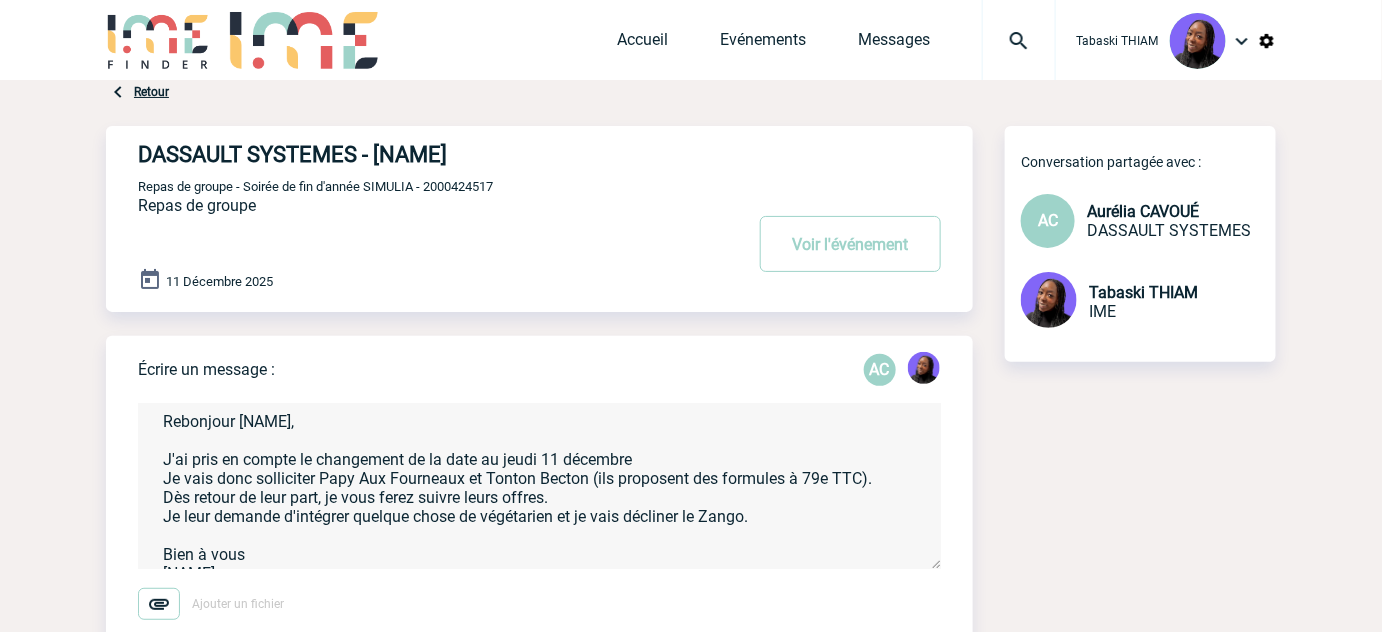 click on "Rebonjour [NAME],
J'ai pris en compte le changement de la date au jeudi 11 décembre
Je vais donc solliciter Papy Aux Fourneaux et Tonton Becton (ils proposent des formules à 79e TTC).
Dès retour de leur part, je vous ferez suivre leurs offres.
Je leur demande d'intégrer quelque chose de végétarien et je vais décliner le Zango.
Bien à vous
[NAME]" at bounding box center (539, 486) 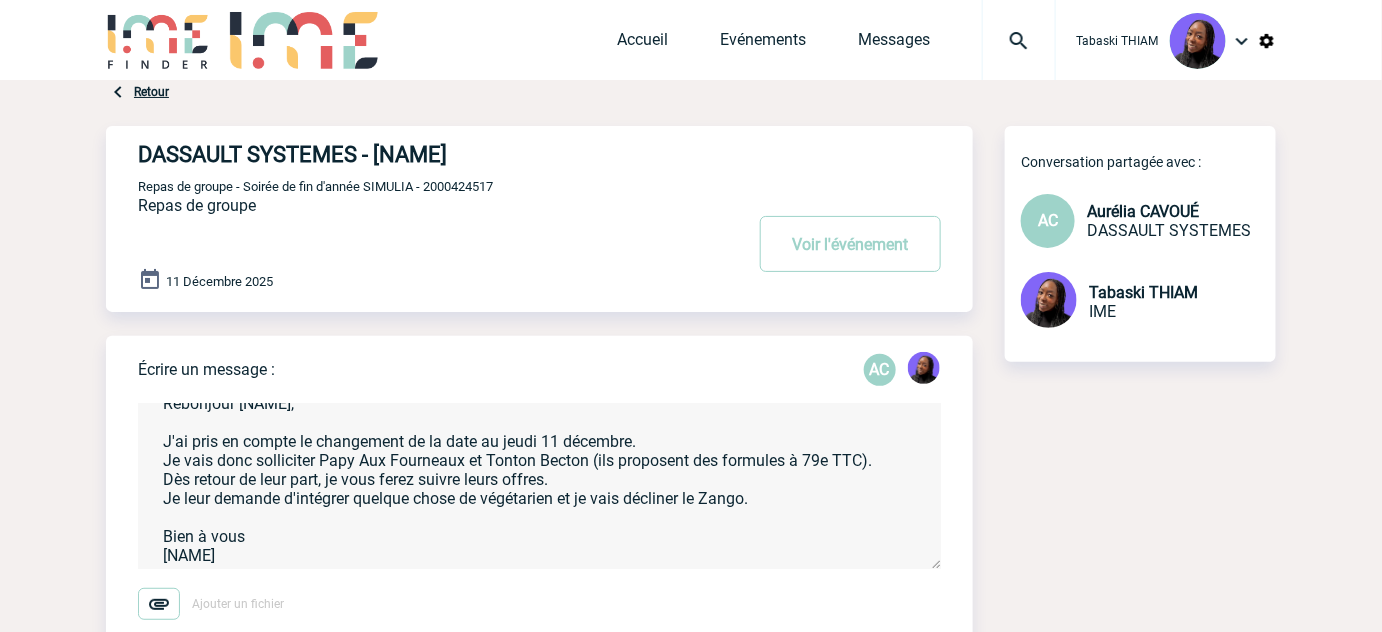 scroll, scrollTop: 32, scrollLeft: 0, axis: vertical 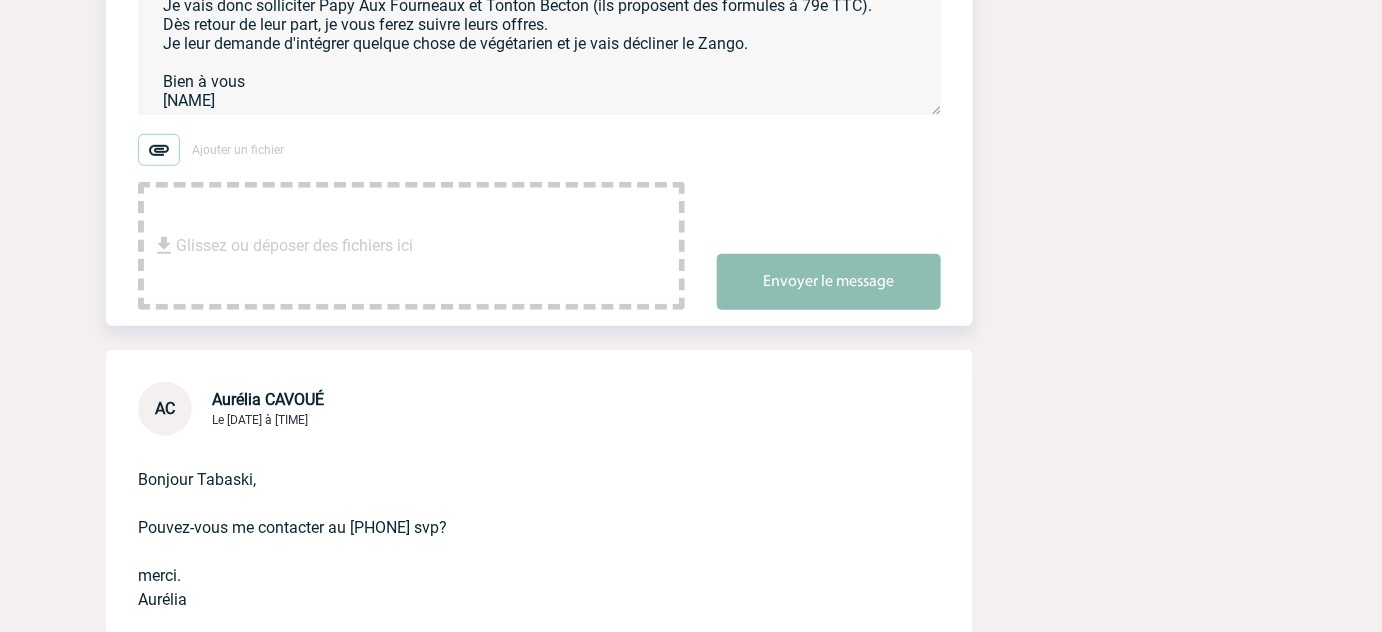 type on "Rebonjour [NAME],
J'ai pris en compte le changement de la date au jeudi 11 décembre.
Je vais donc solliciter Papy Aux Fourneaux et Tonton Becton (ils proposent des formules à 79e TTC).
Dès retour de leur part, je vous ferez suivre leurs offres.
Je leur demande d'intégrer quelque chose de végétarien et je vais décliner le Zango.
Bien à vous
[NAME]" 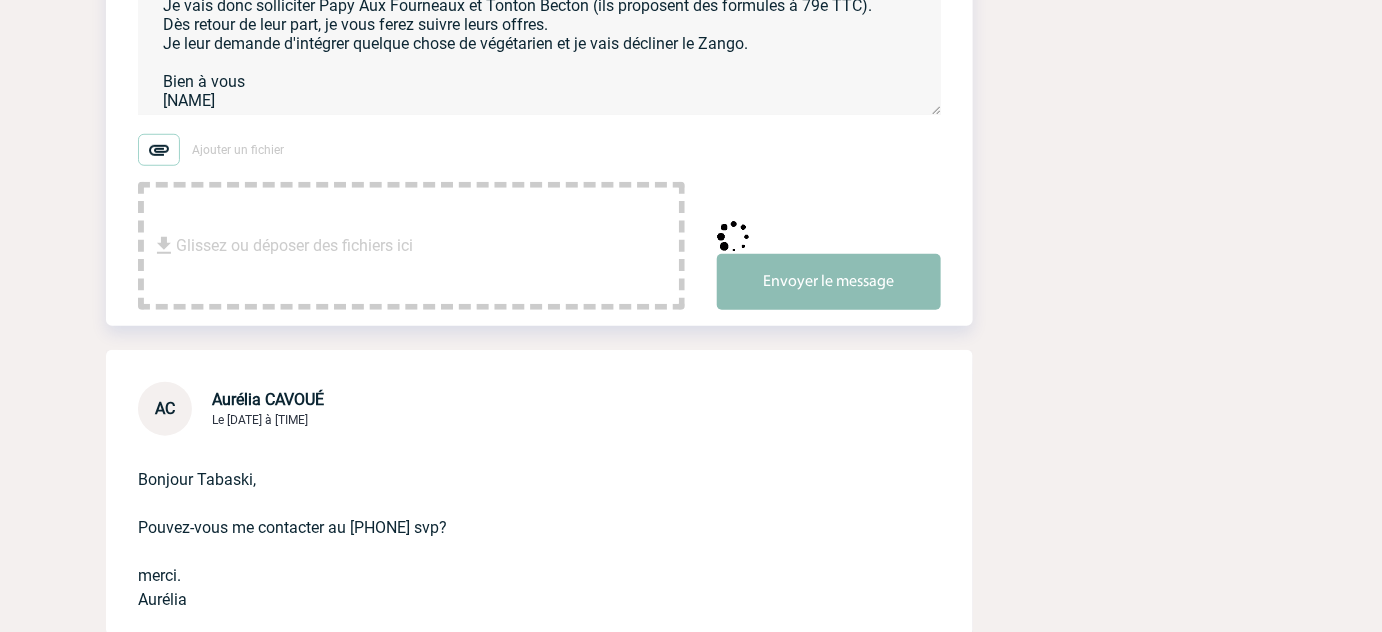 type 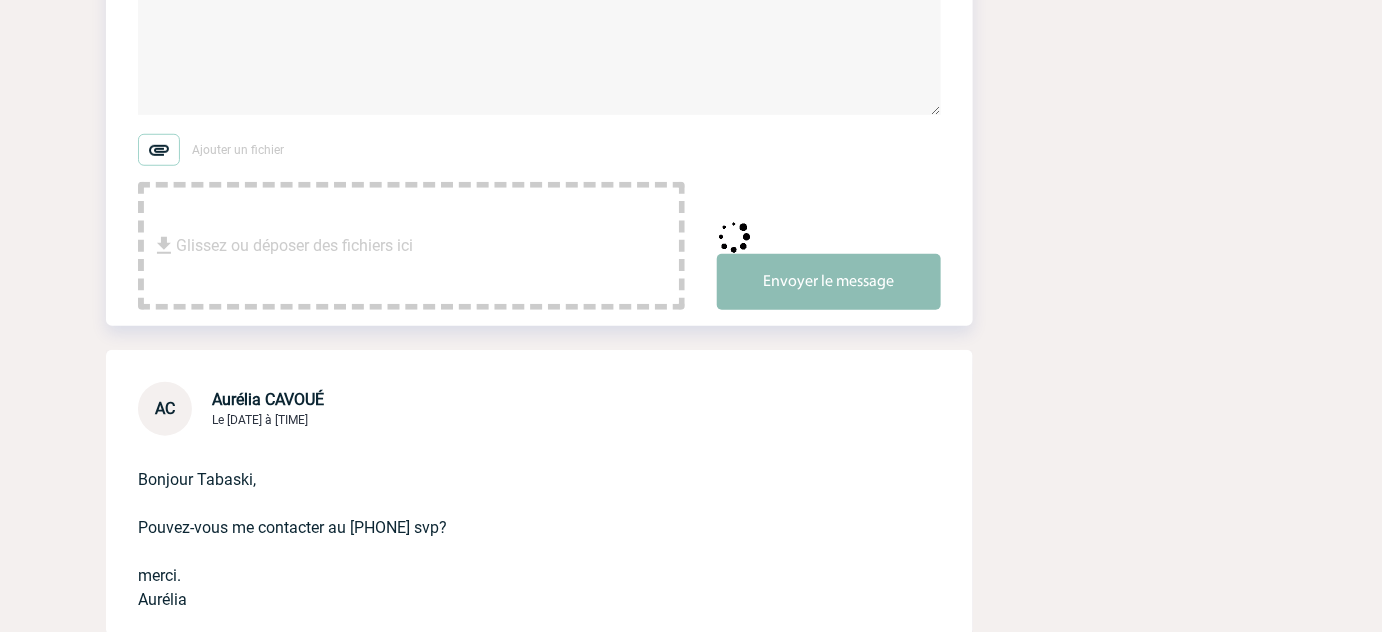 scroll, scrollTop: 487, scrollLeft: 0, axis: vertical 